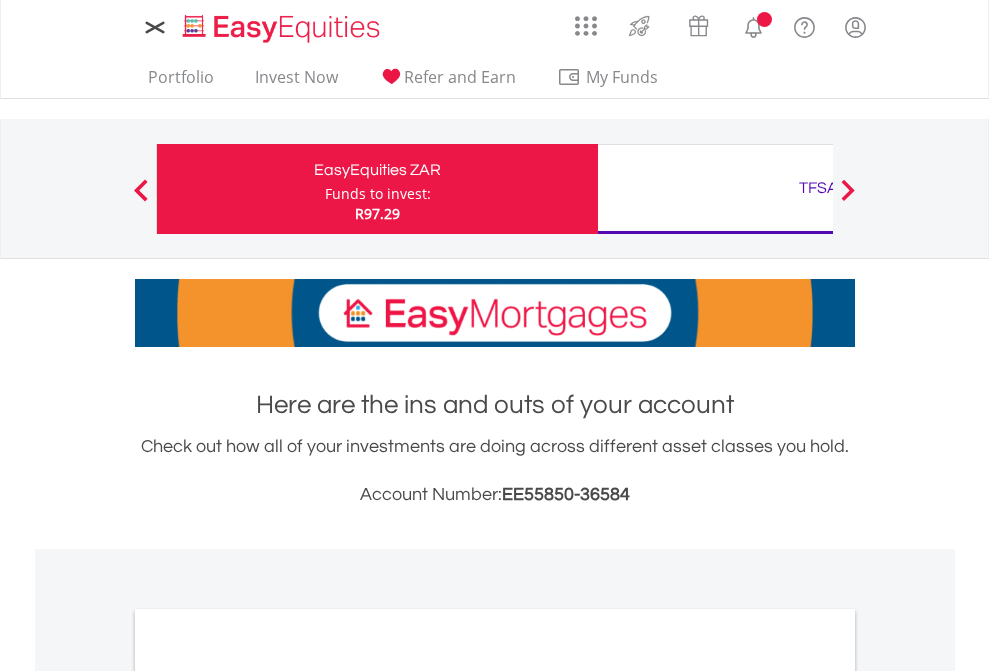 scroll, scrollTop: 0, scrollLeft: 0, axis: both 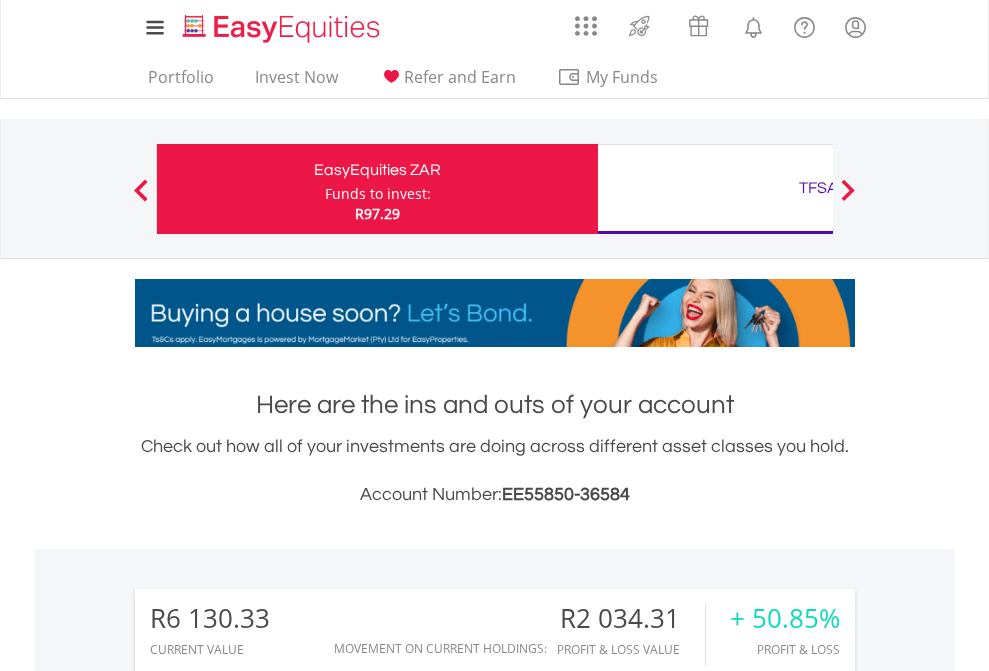 click on "Funds to invest:" at bounding box center (378, 194) 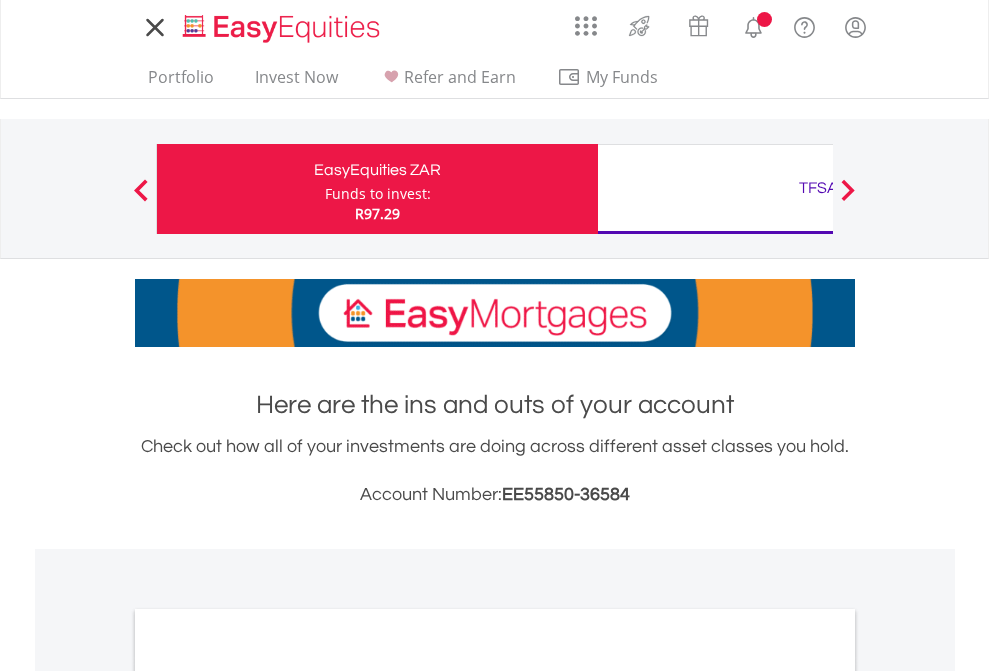 scroll, scrollTop: 0, scrollLeft: 0, axis: both 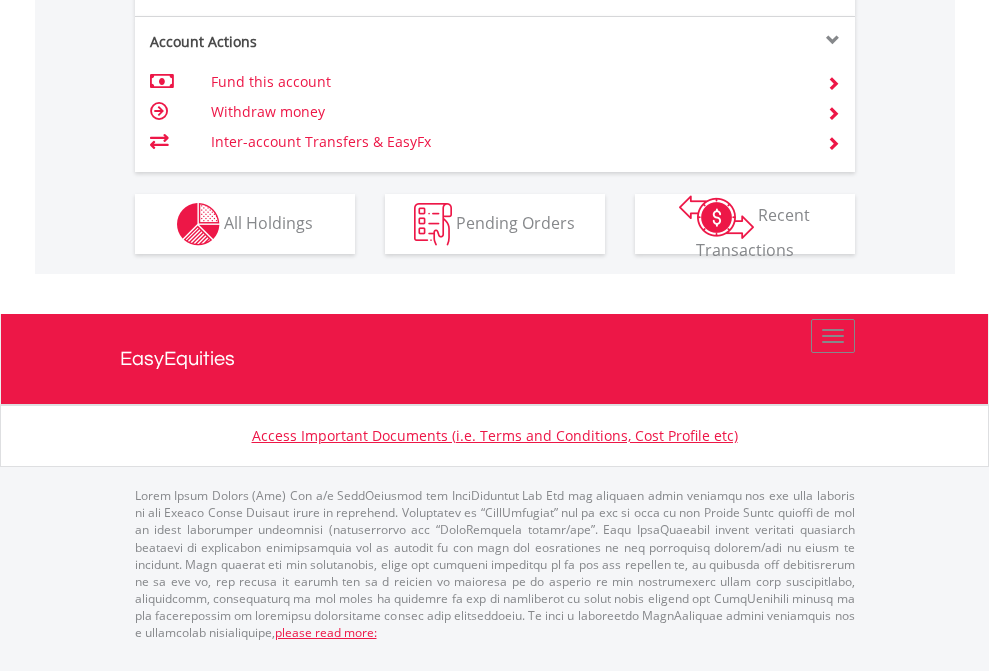 click on "Investment types" at bounding box center [706, -337] 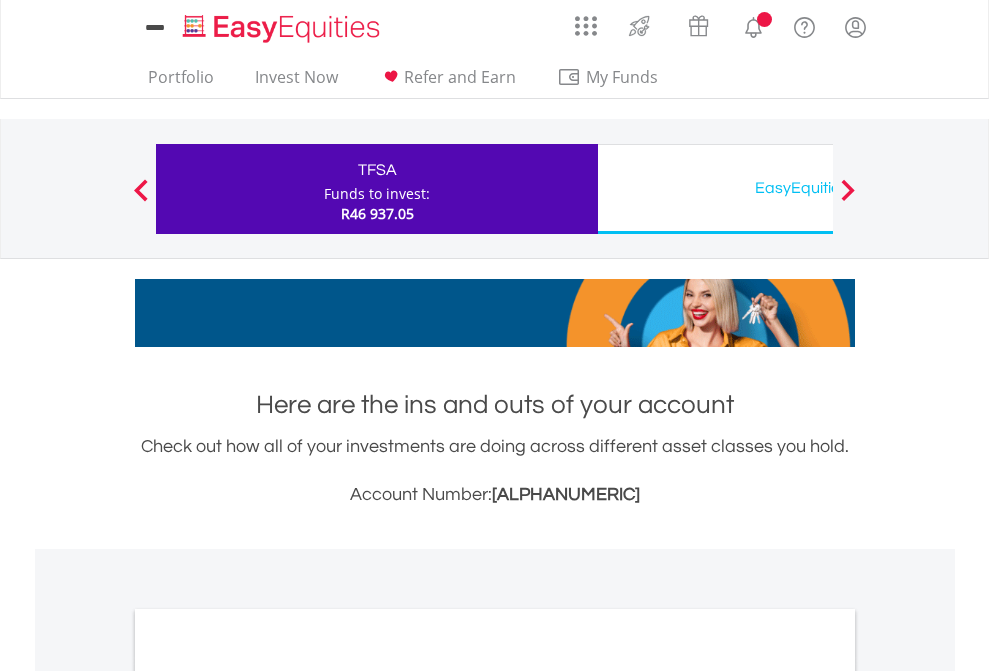scroll, scrollTop: 0, scrollLeft: 0, axis: both 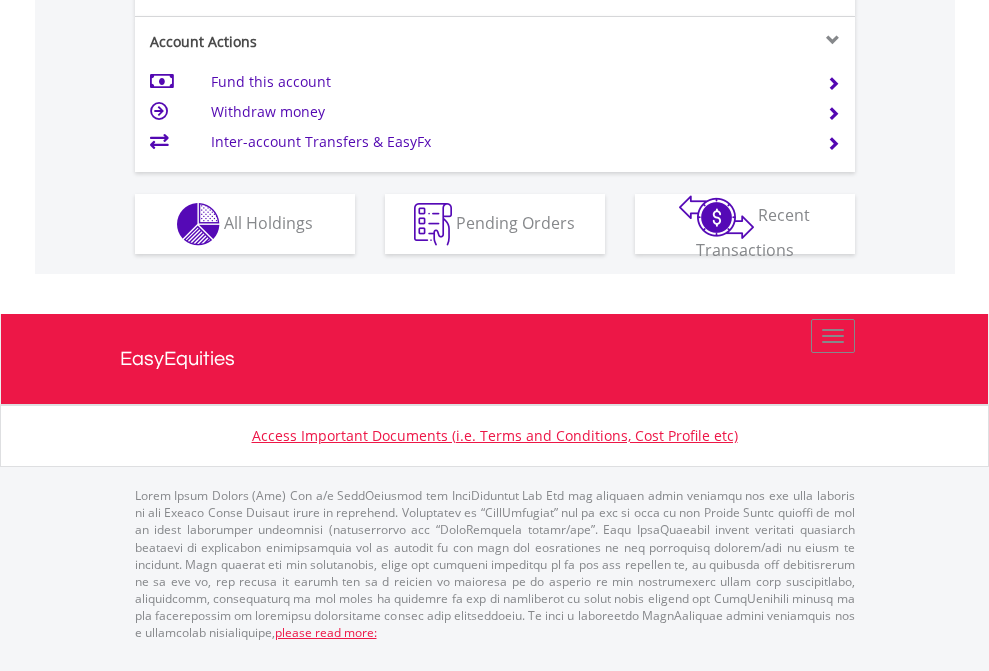 click on "Investment types" at bounding box center (706, -337) 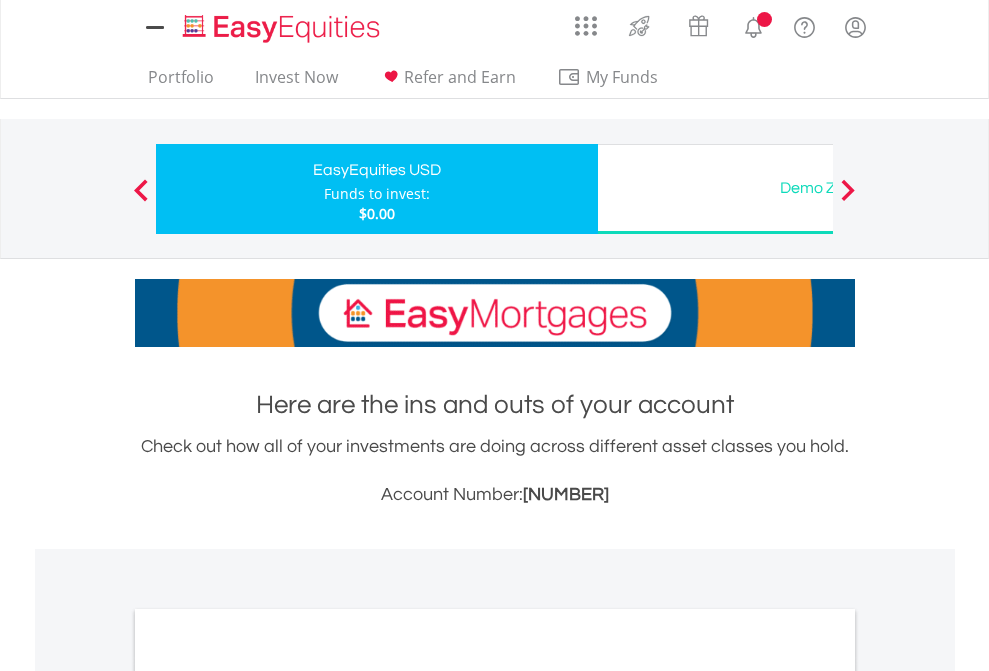 scroll, scrollTop: 0, scrollLeft: 0, axis: both 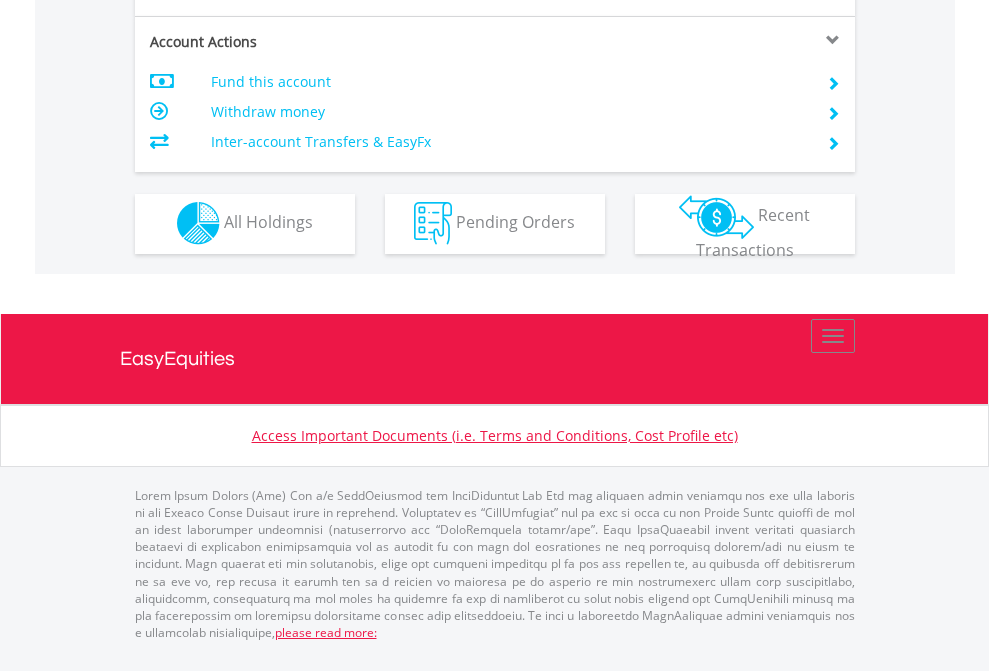 click on "Investment types" at bounding box center [706, -353] 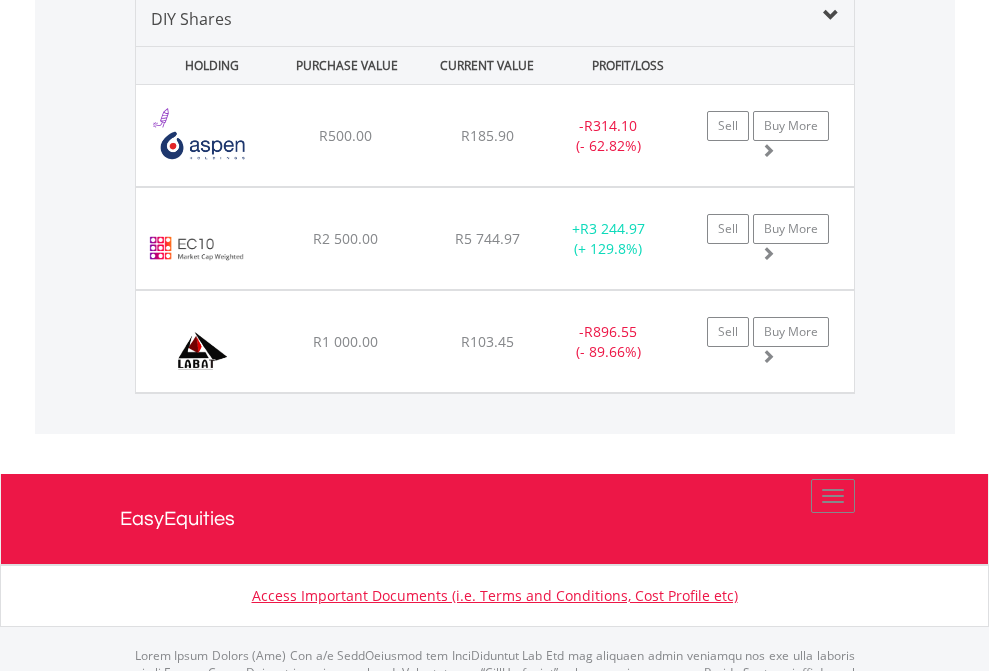 scroll, scrollTop: 1933, scrollLeft: 0, axis: vertical 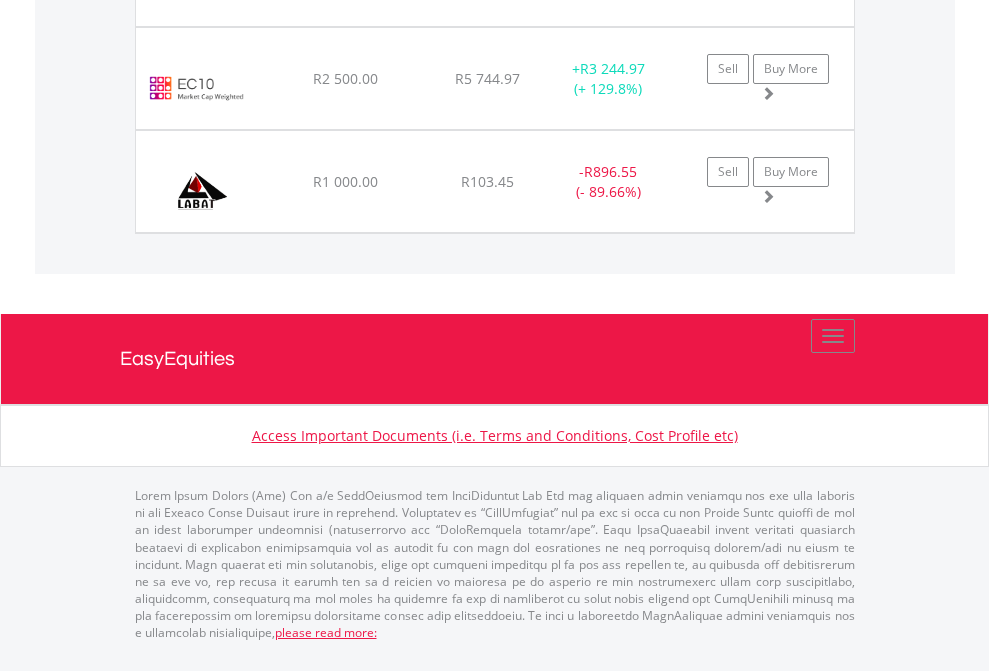 click on "TFSA" at bounding box center [818, -1174] 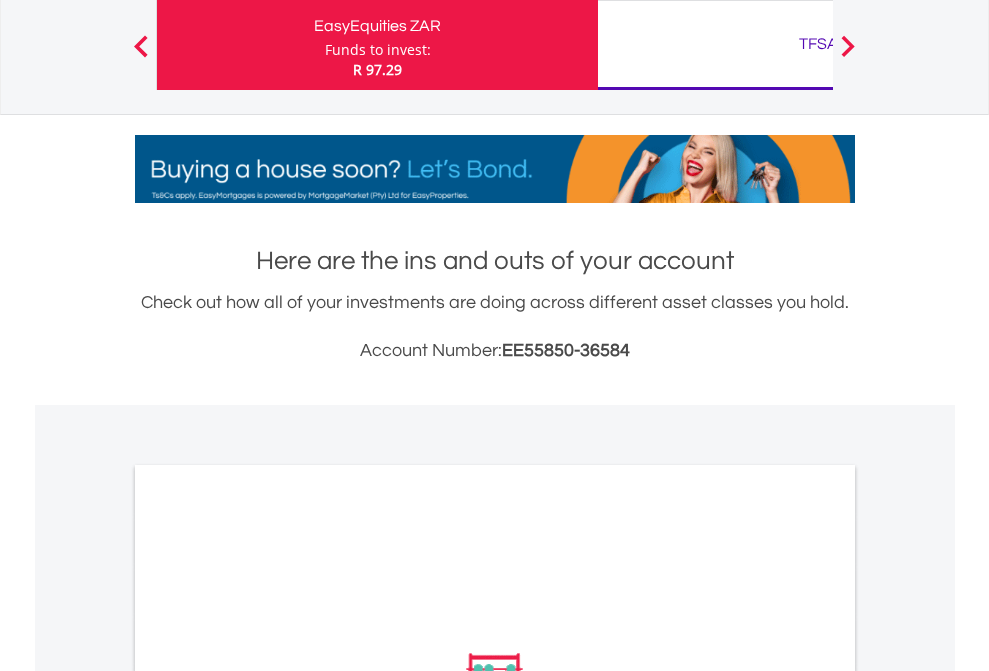 click on "All Holdings" at bounding box center [268, 952] 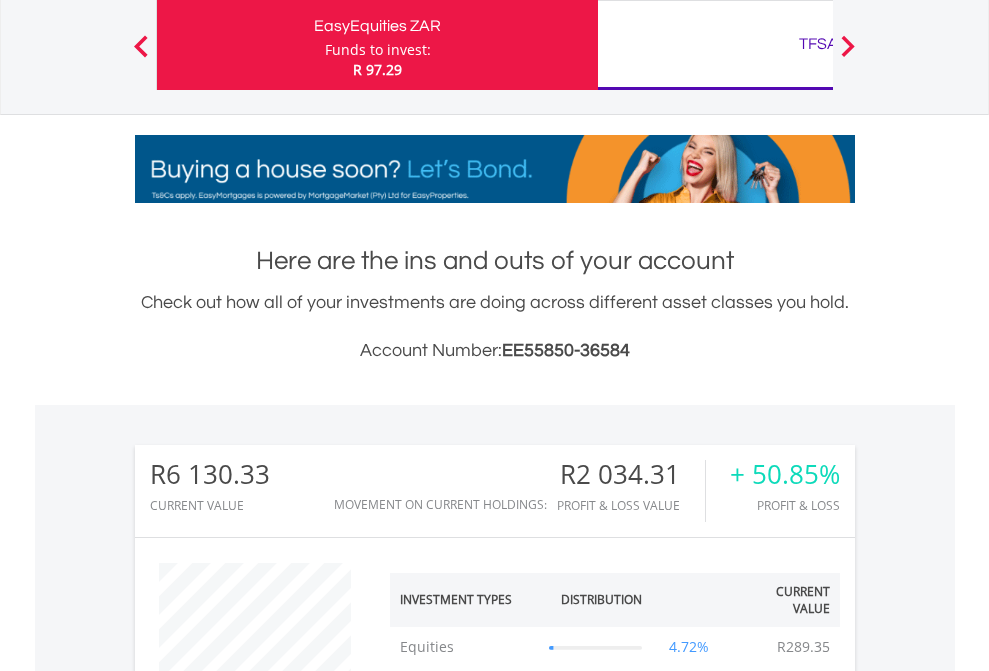 scroll, scrollTop: 1573, scrollLeft: 0, axis: vertical 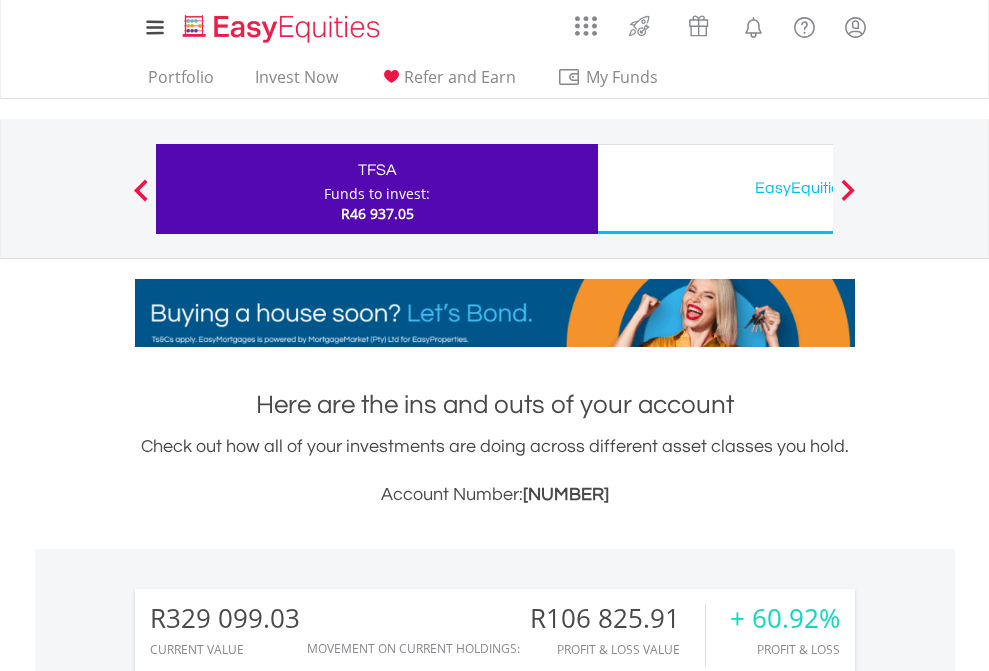 click on "EasyEquities USD" at bounding box center [818, 188] 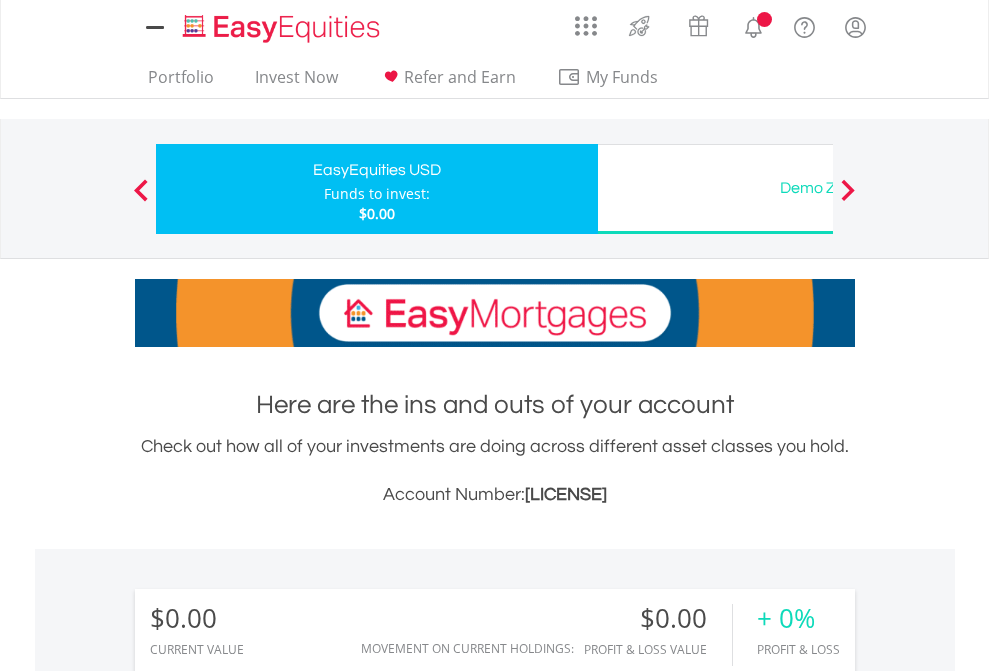 scroll, scrollTop: 1486, scrollLeft: 0, axis: vertical 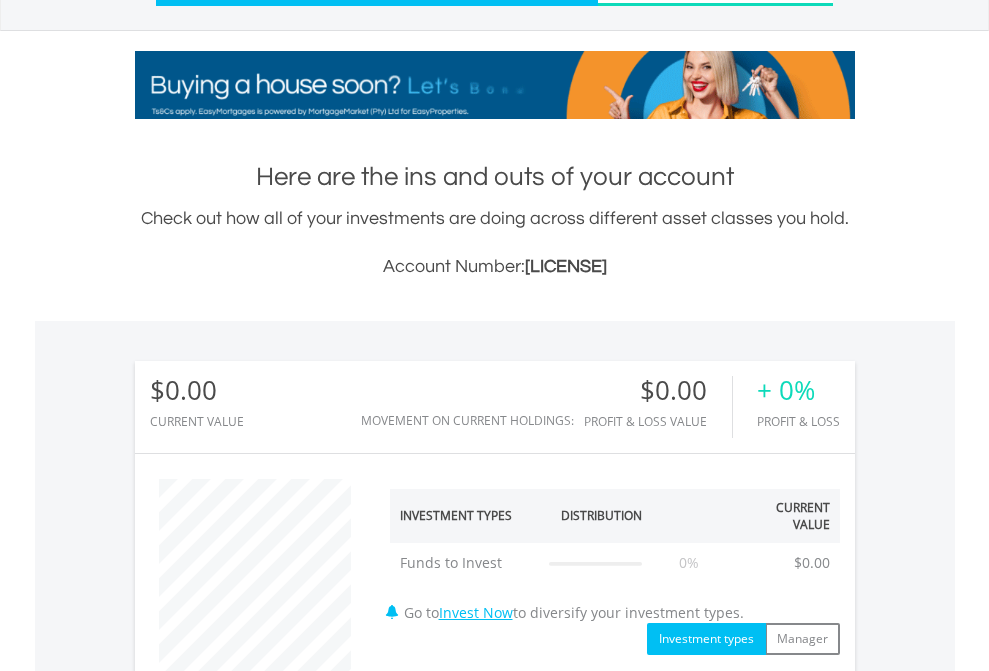 click on "All Holdings" at bounding box center (268, 1214) 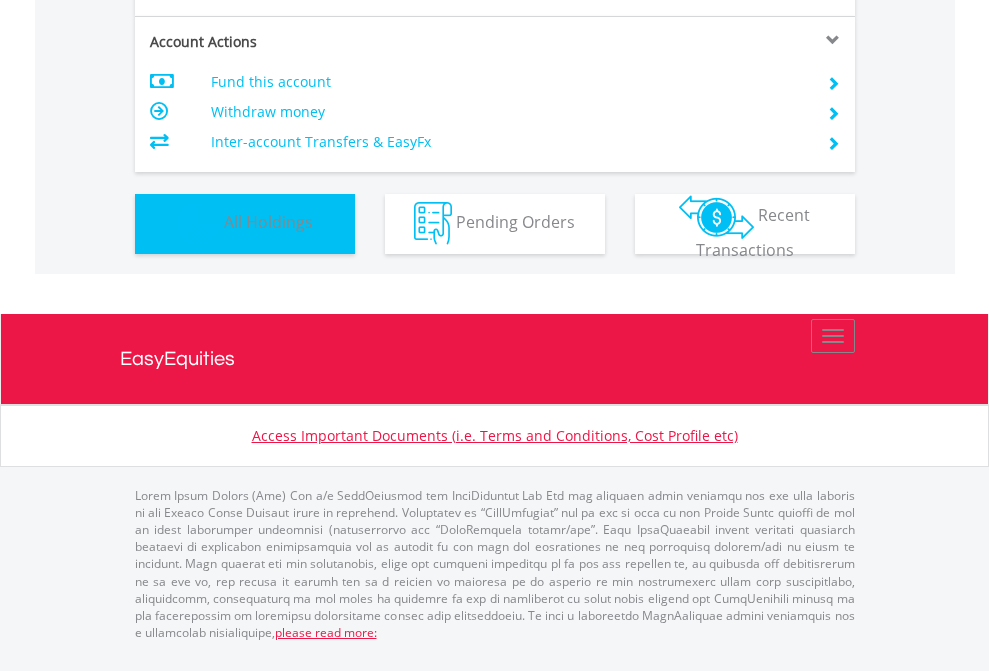 scroll, scrollTop: 999808, scrollLeft: 999687, axis: both 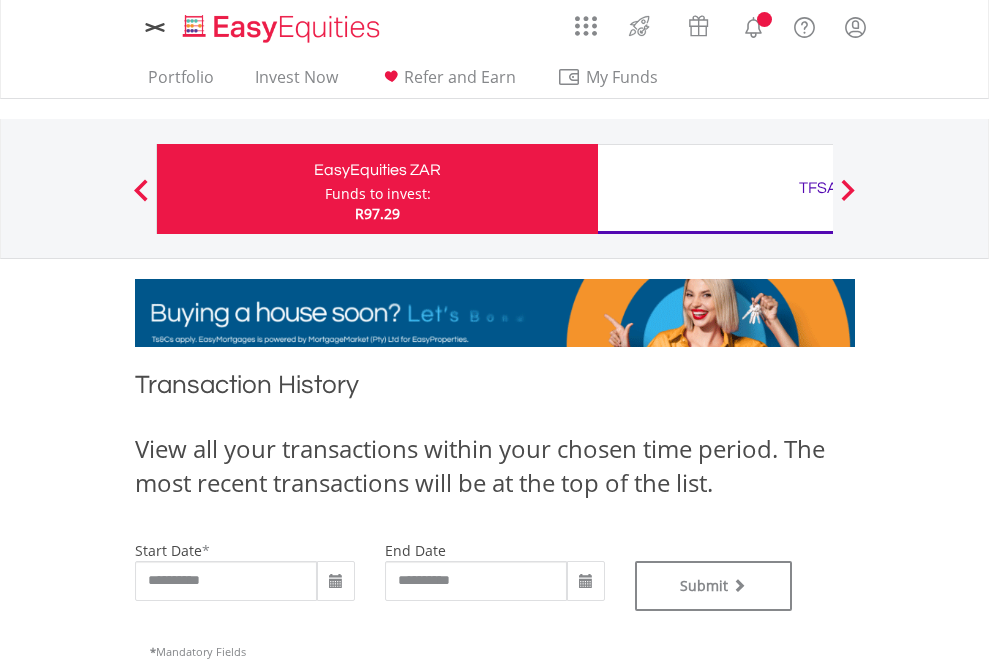 type on "**********" 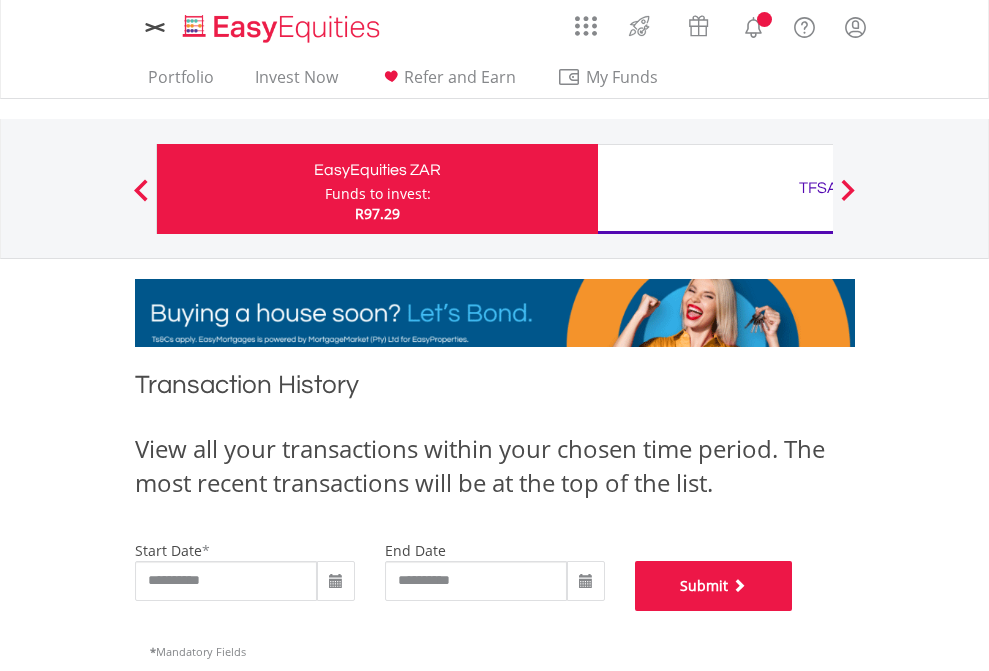 click on "Submit" at bounding box center (714, 586) 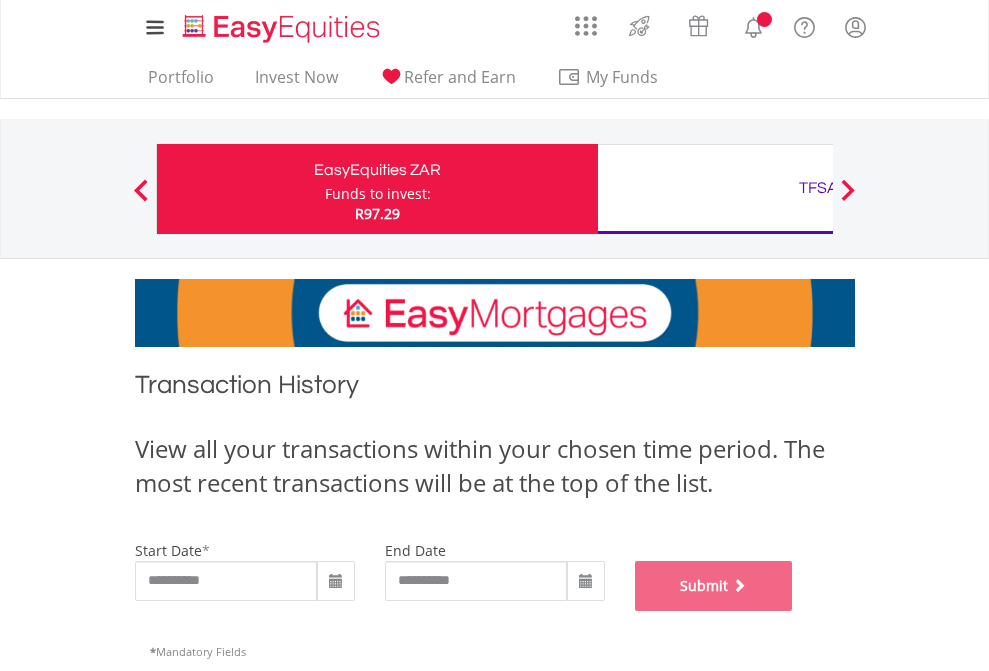 scroll, scrollTop: 811, scrollLeft: 0, axis: vertical 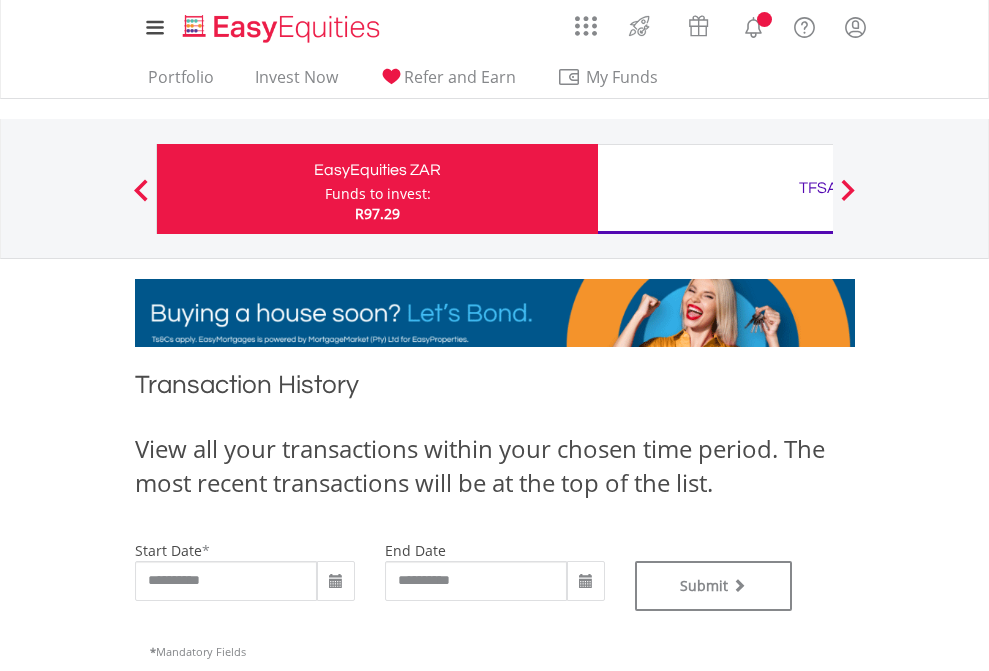 click on "TFSA" at bounding box center [818, 188] 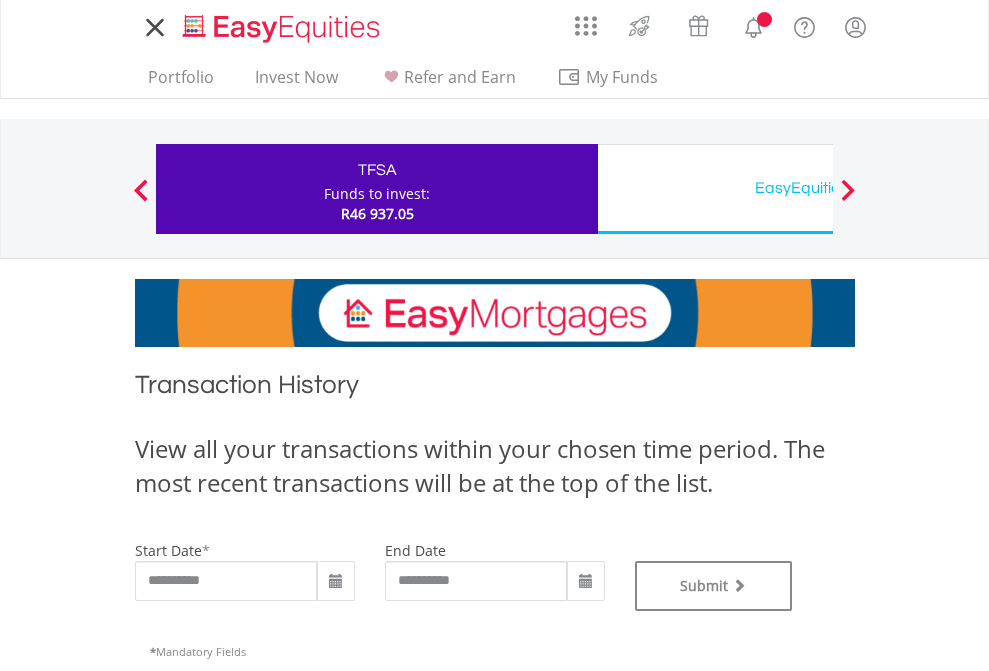 scroll, scrollTop: 0, scrollLeft: 0, axis: both 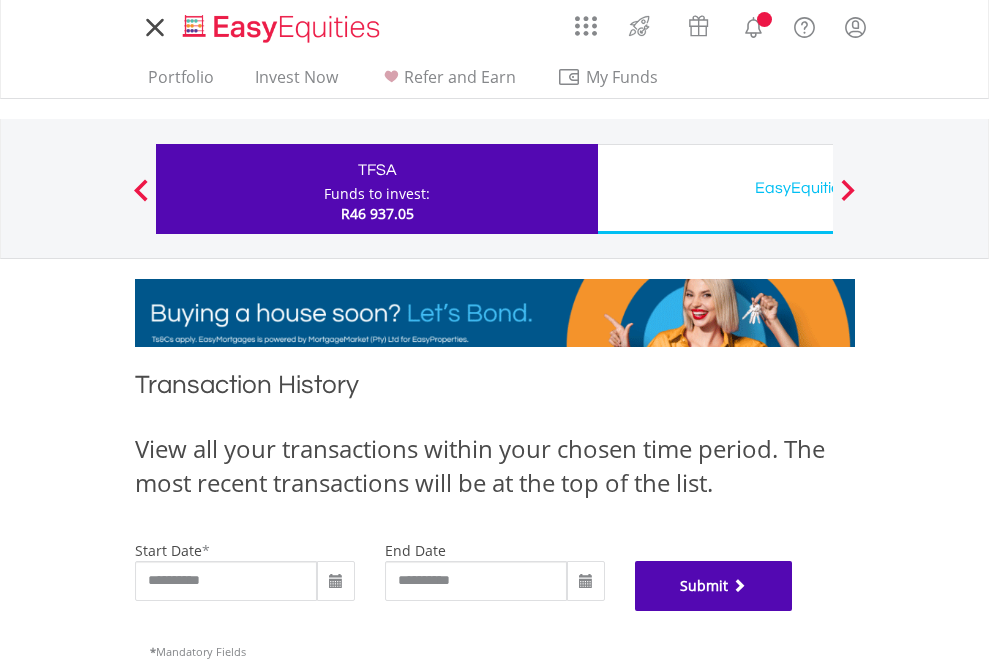 click on "Submit" at bounding box center (714, 586) 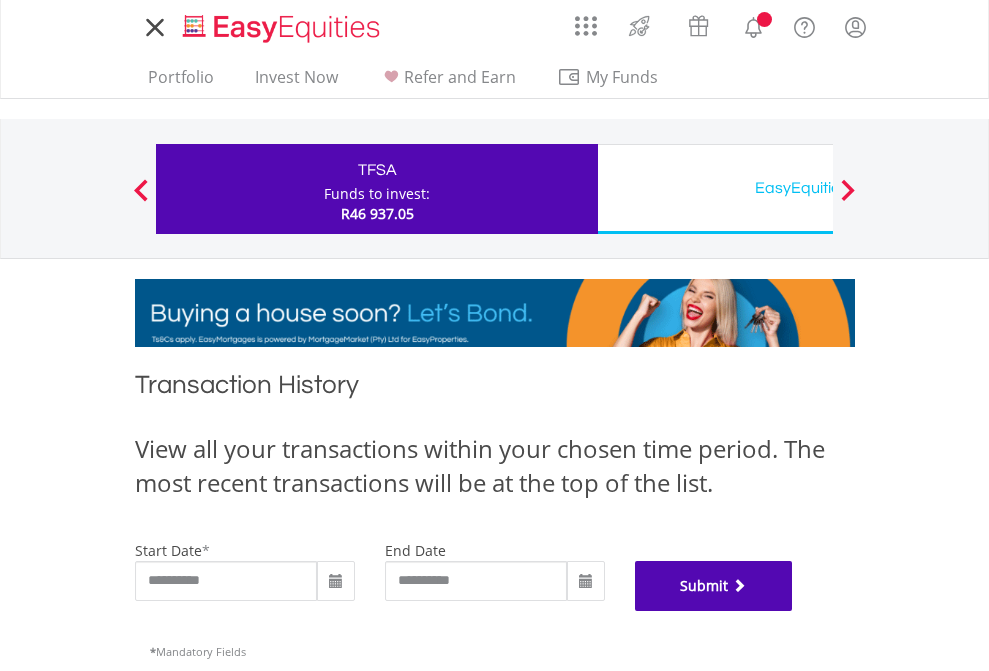 scroll, scrollTop: 811, scrollLeft: 0, axis: vertical 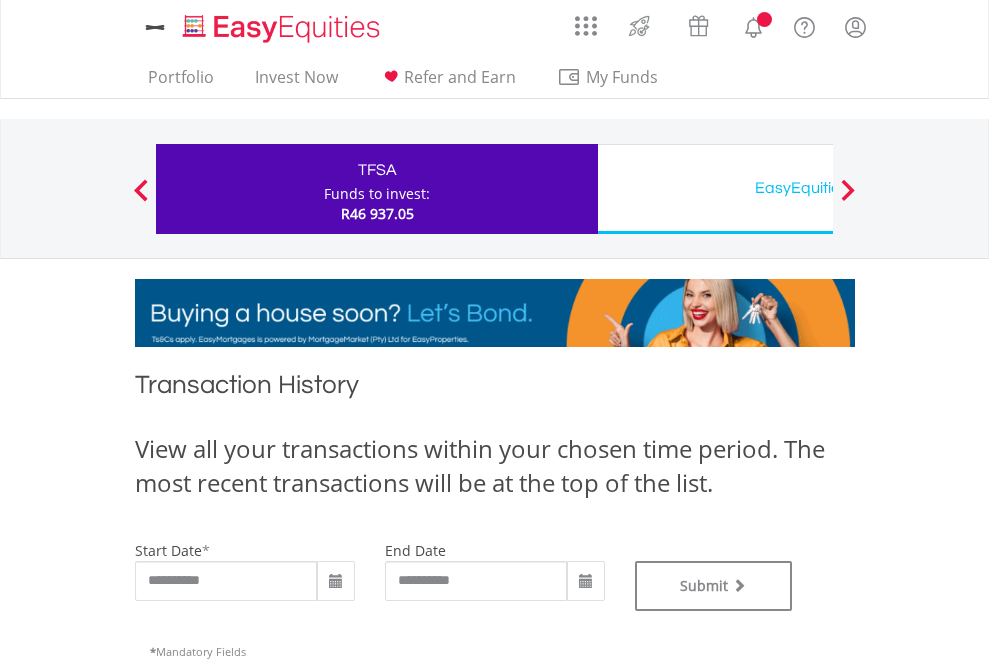 click on "EasyEquities USD" at bounding box center (818, 188) 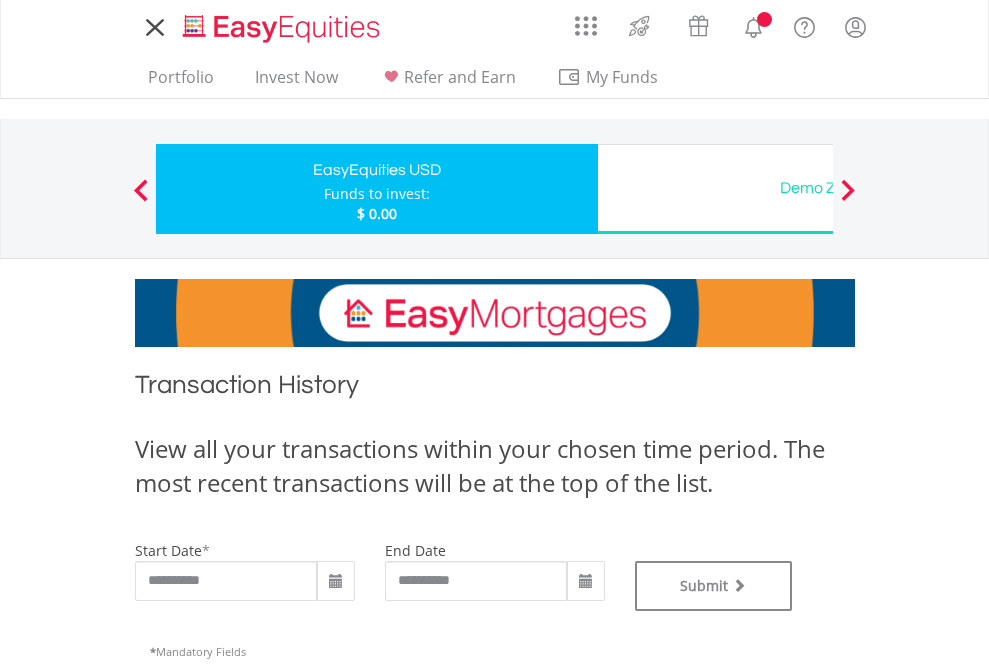 scroll, scrollTop: 0, scrollLeft: 0, axis: both 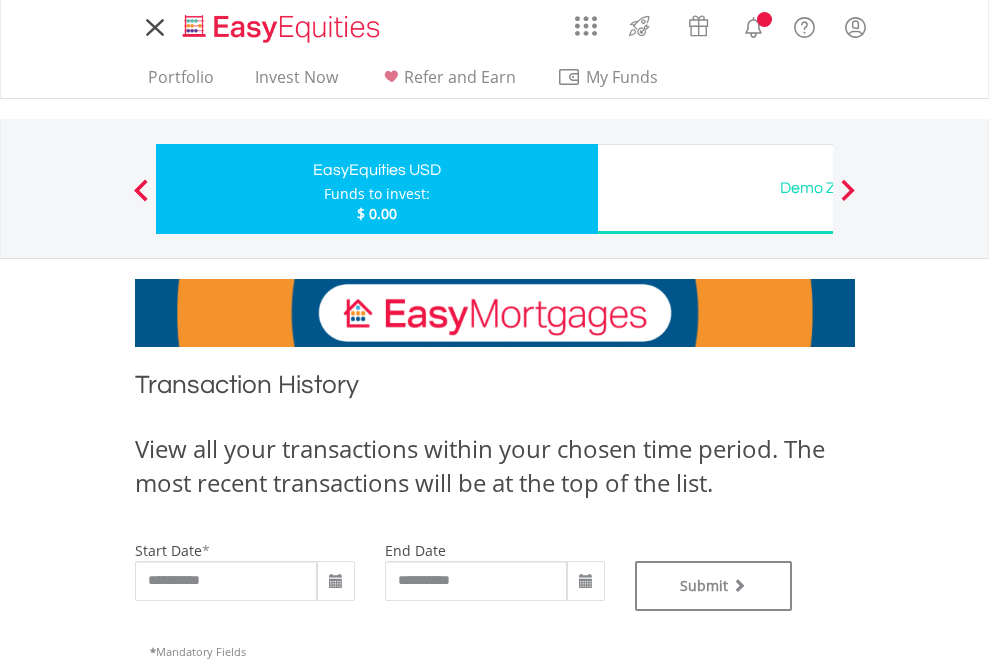 type on "**********" 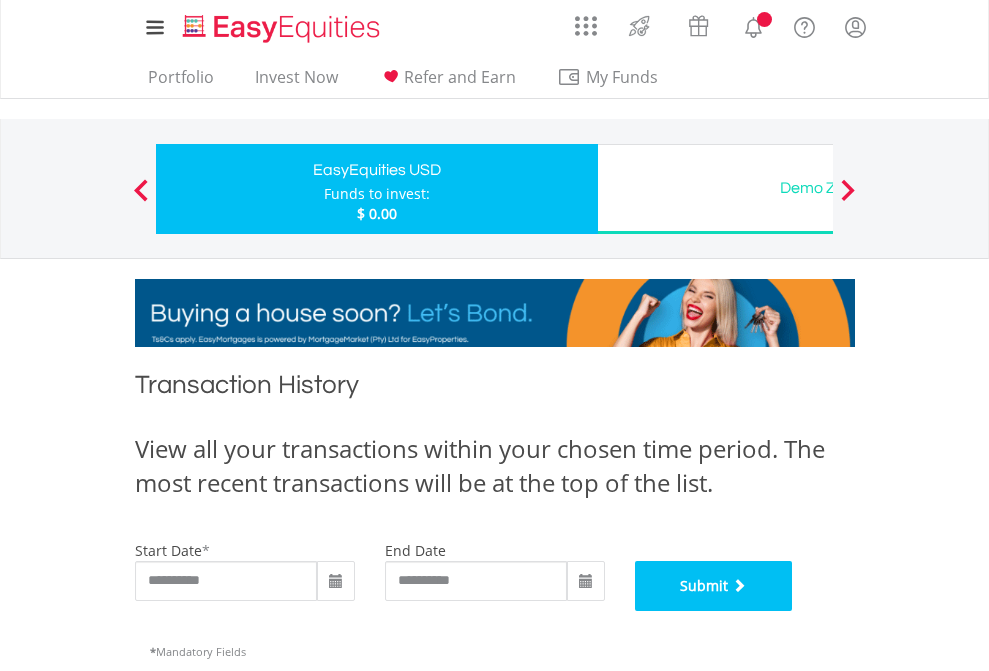click on "Submit" at bounding box center [714, 586] 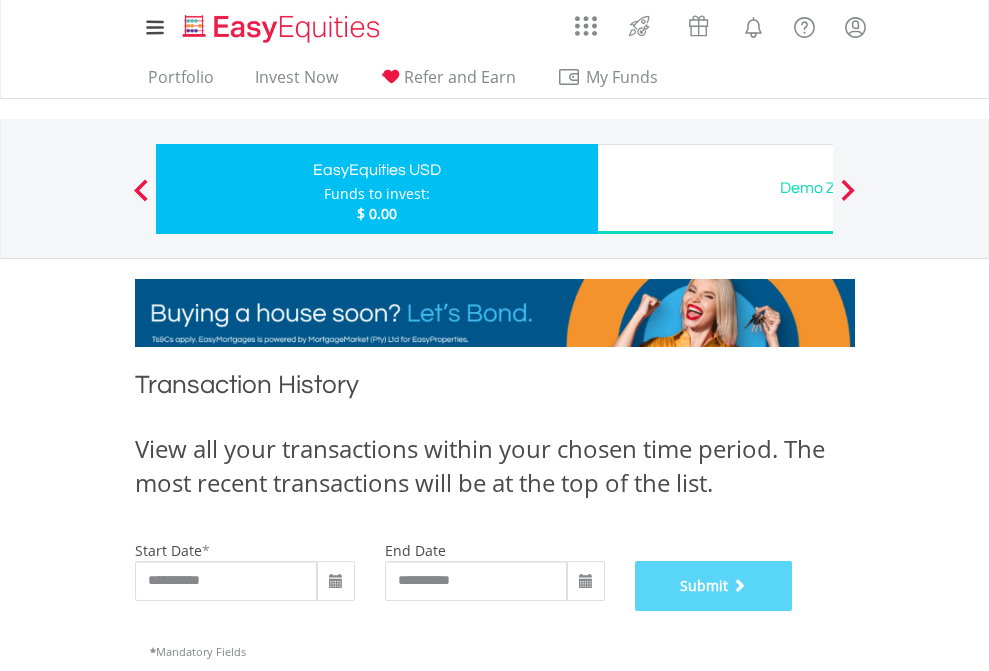 scroll, scrollTop: 811, scrollLeft: 0, axis: vertical 